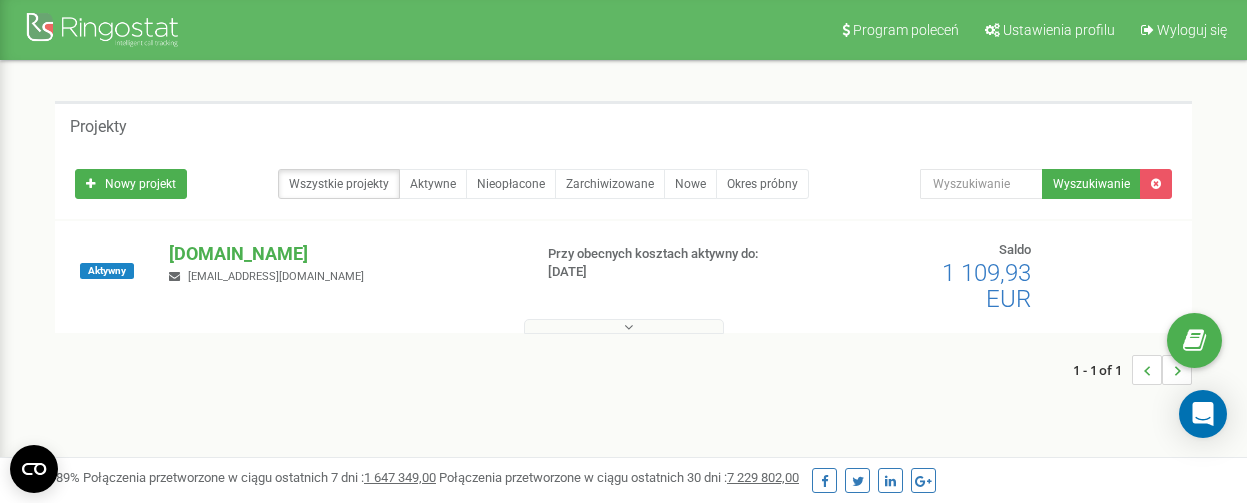 scroll, scrollTop: 0, scrollLeft: 0, axis: both 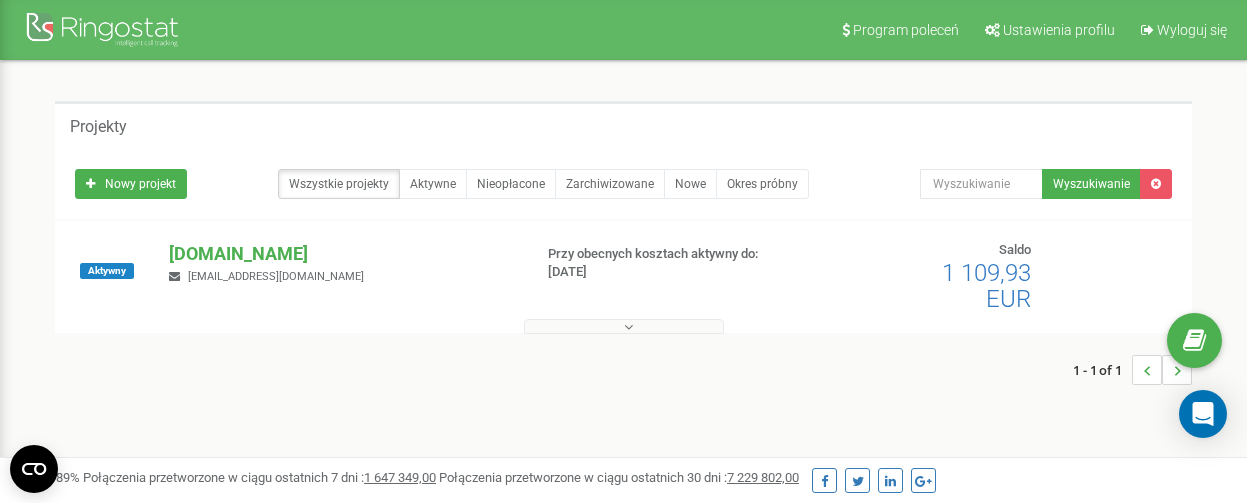 click on "Projekty" at bounding box center (623, 125) 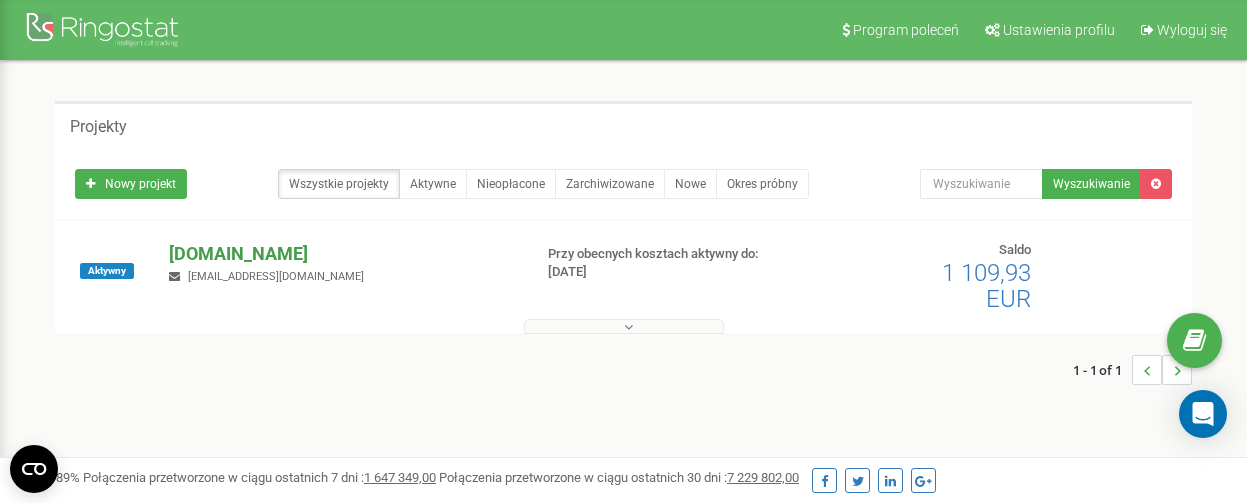 click on "[DOMAIN_NAME]" at bounding box center [342, 254] 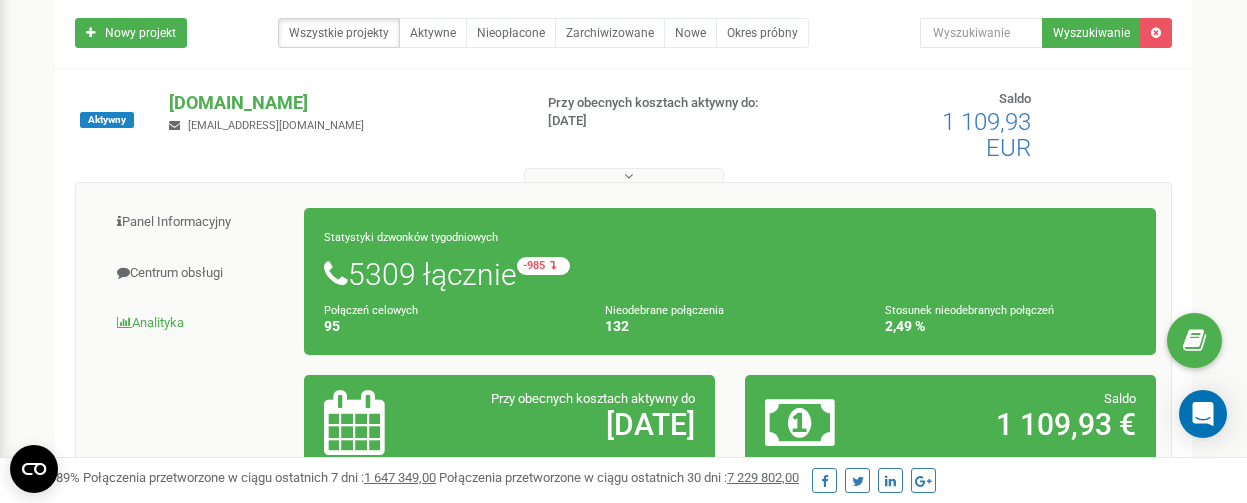 scroll, scrollTop: 157, scrollLeft: 0, axis: vertical 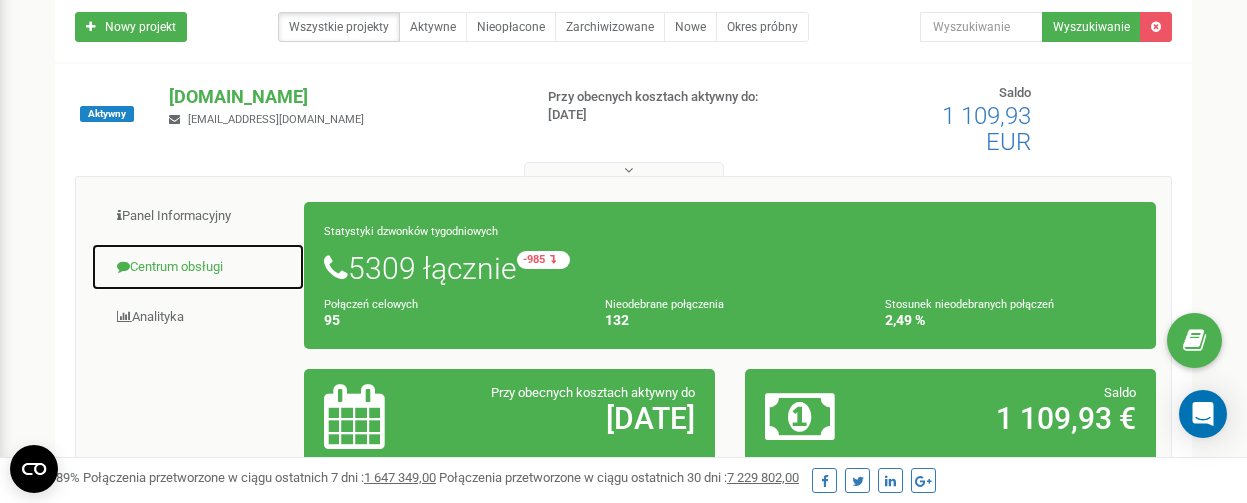 click on "Centrum obsługi" at bounding box center [198, 267] 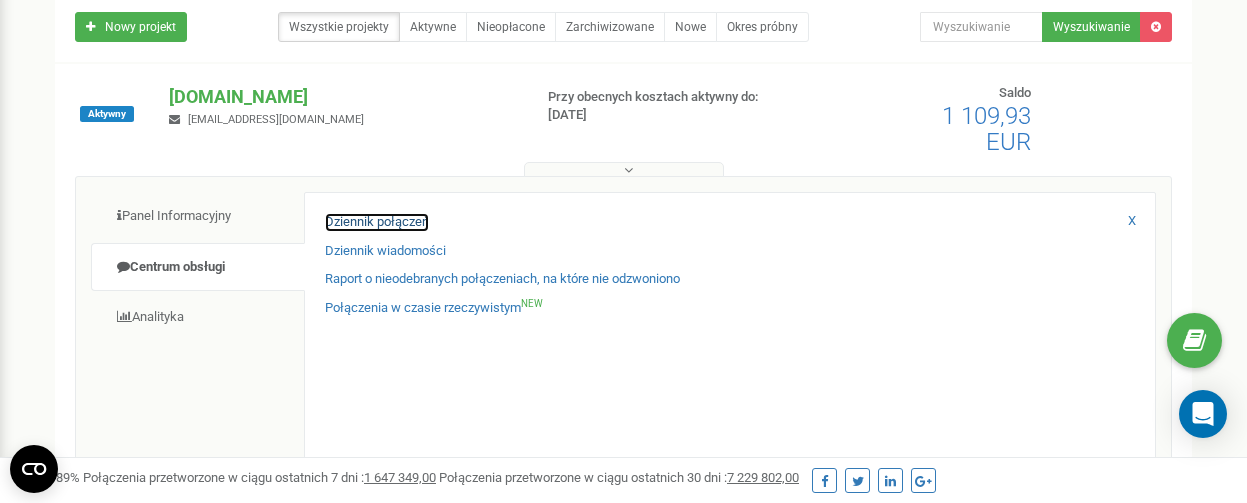 click on "Dziennik połączeń" at bounding box center (377, 222) 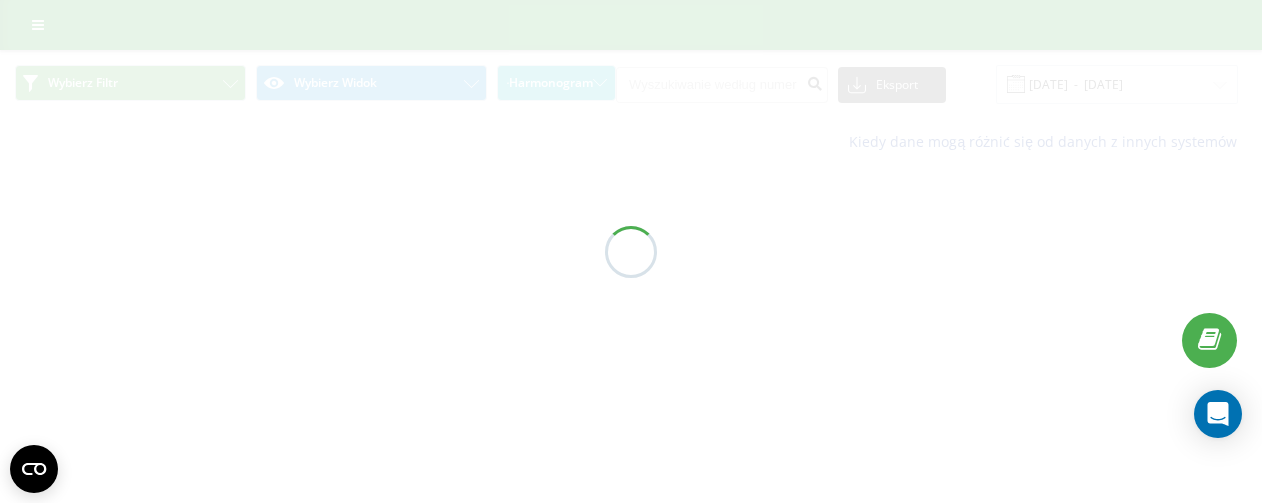 scroll, scrollTop: 0, scrollLeft: 0, axis: both 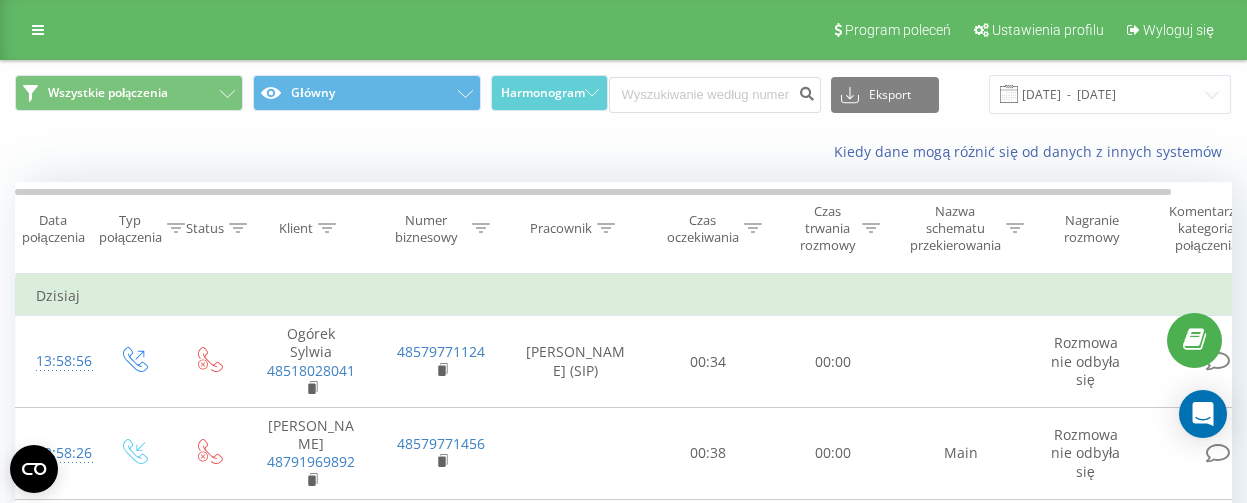 click at bounding box center [38, 30] 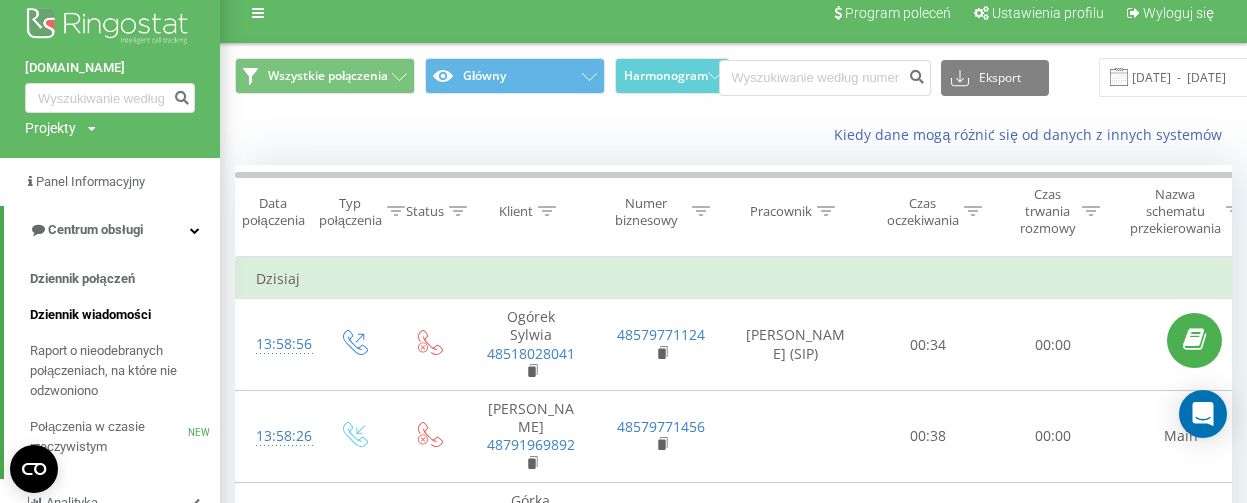 scroll, scrollTop: 26, scrollLeft: 0, axis: vertical 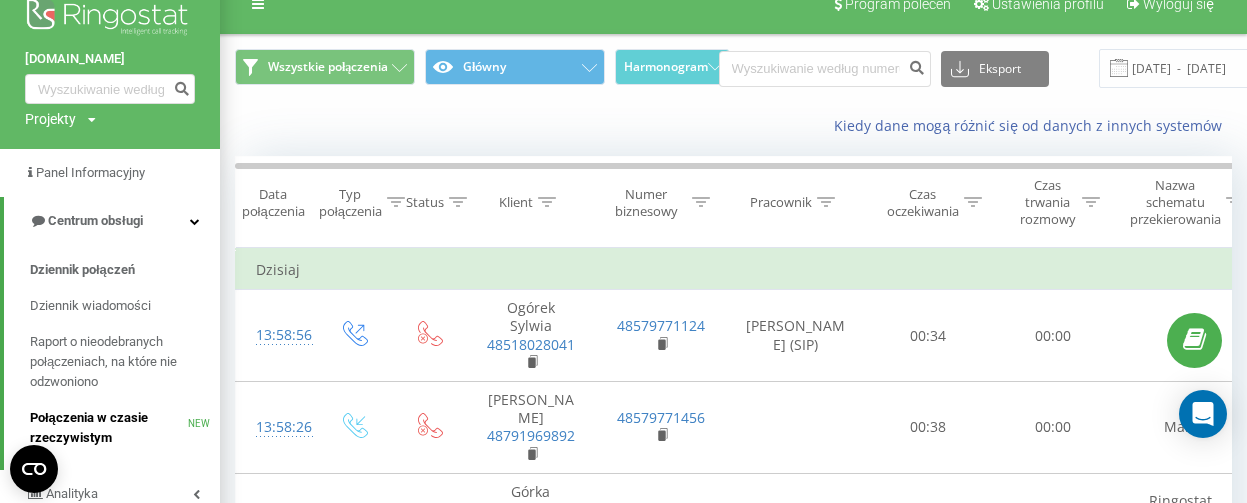 click on "Połączenia w czasie rzeczywistym" at bounding box center (109, 428) 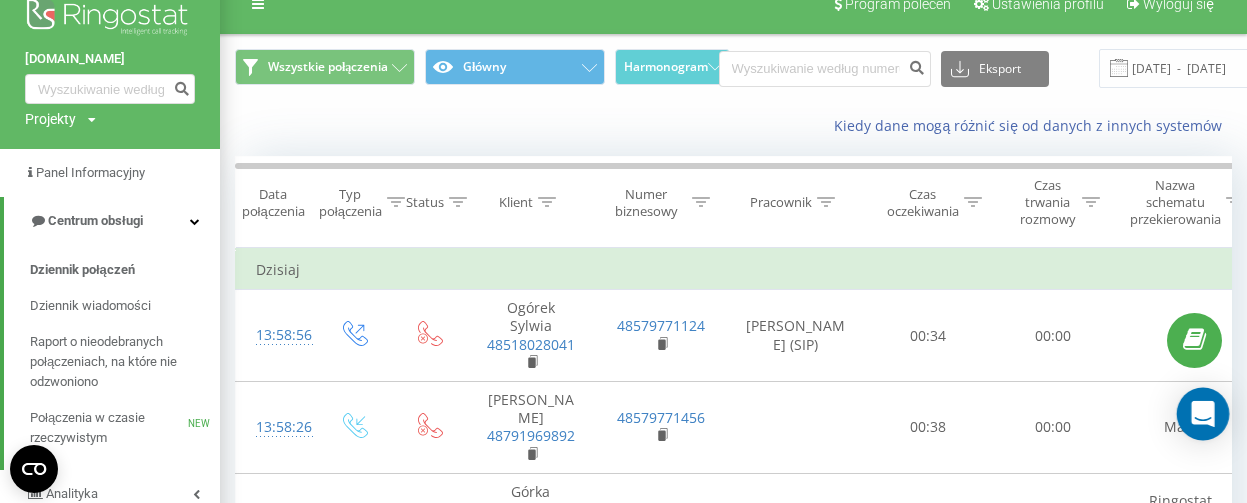 click 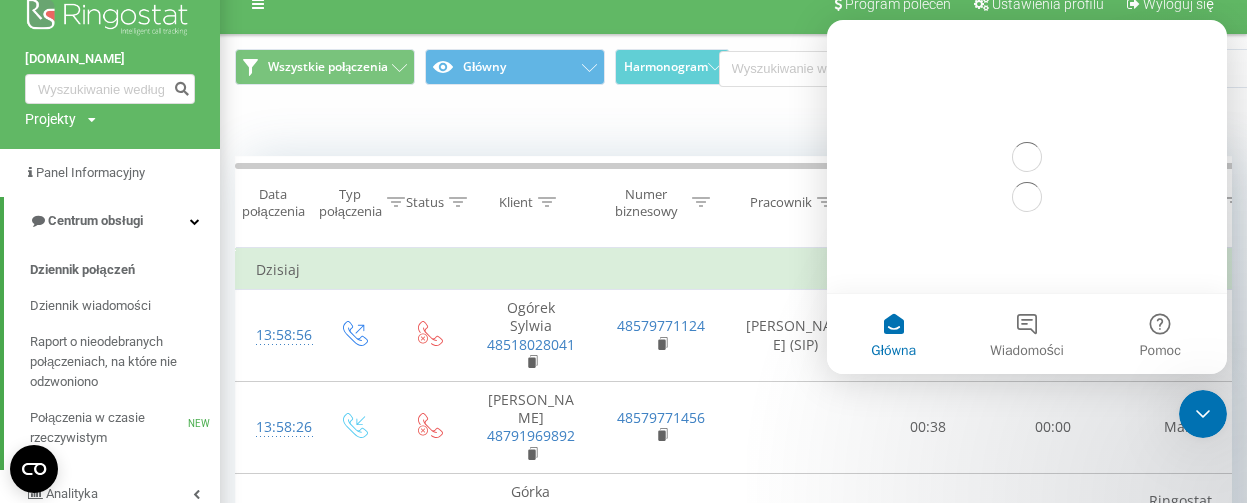 scroll, scrollTop: 0, scrollLeft: 0, axis: both 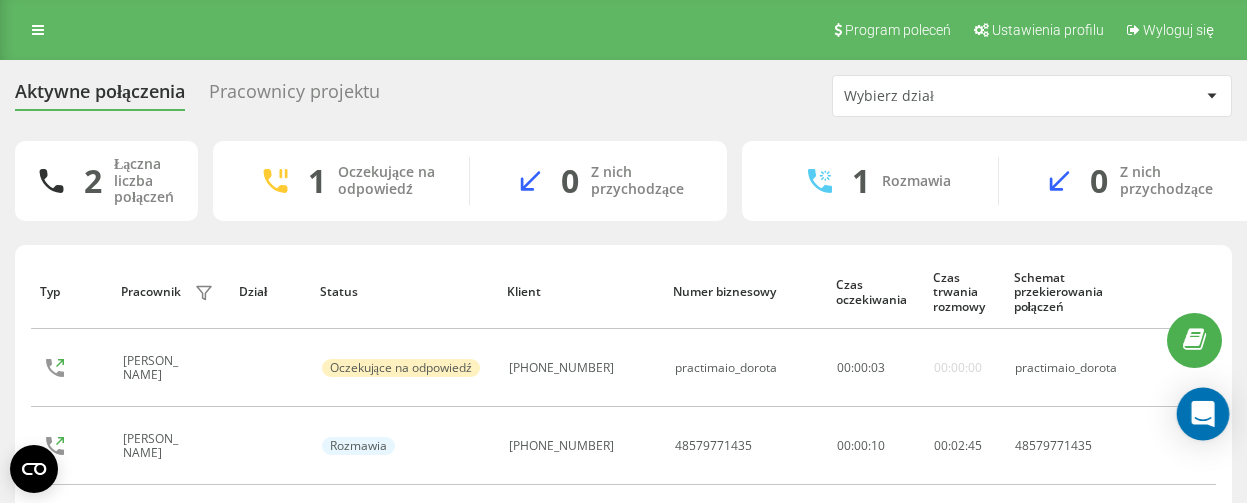 click 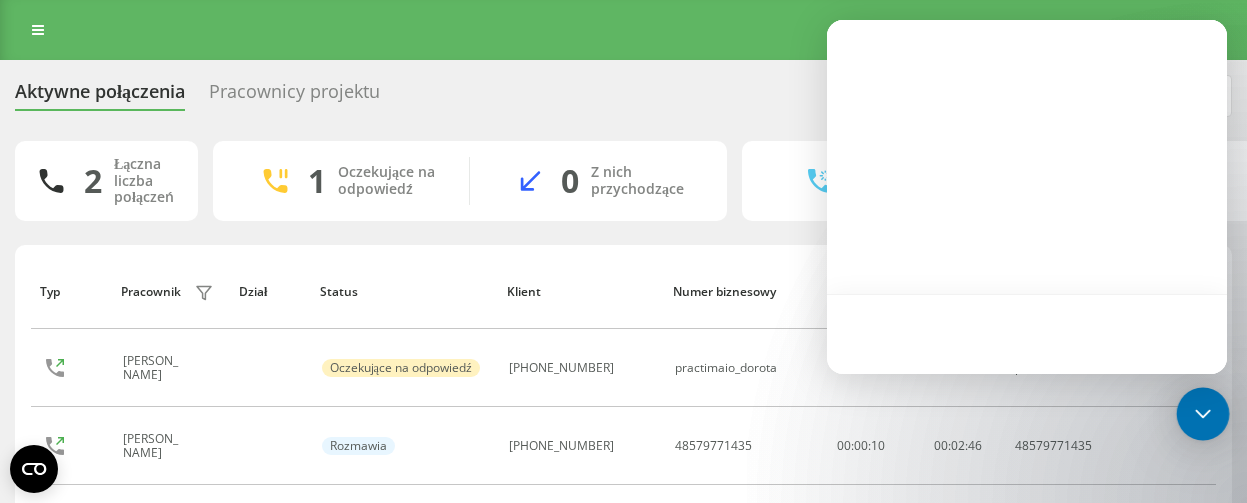 scroll, scrollTop: 0, scrollLeft: 0, axis: both 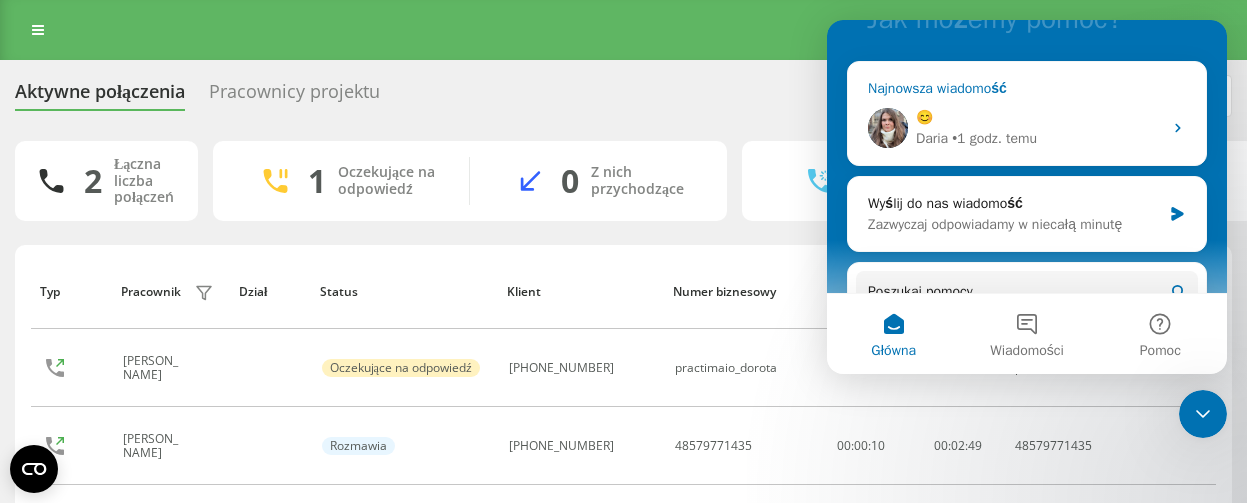 click on "•  1 godz. temu" at bounding box center [994, 138] 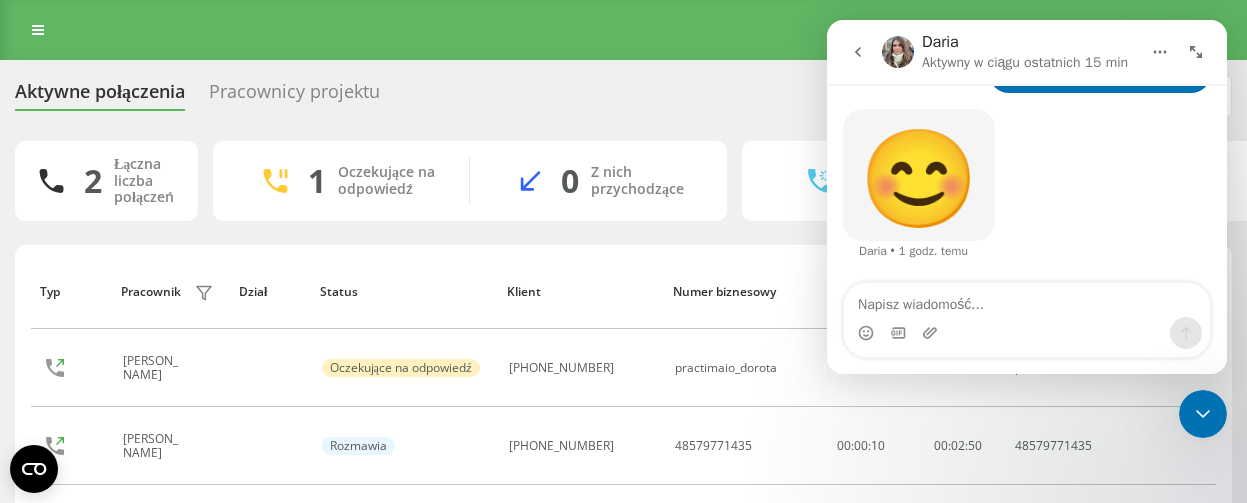scroll, scrollTop: 853, scrollLeft: 0, axis: vertical 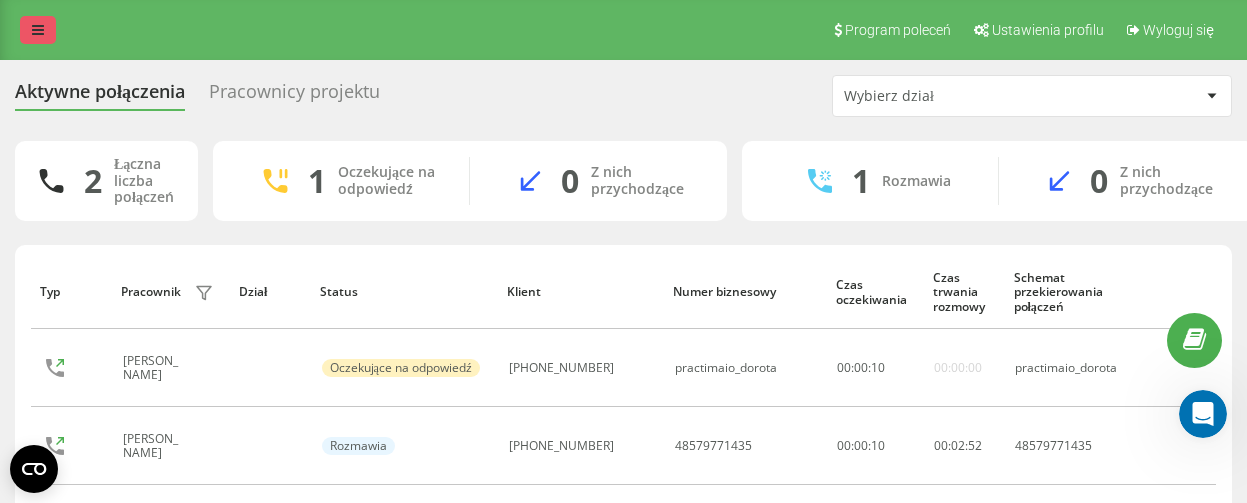 click at bounding box center [38, 30] 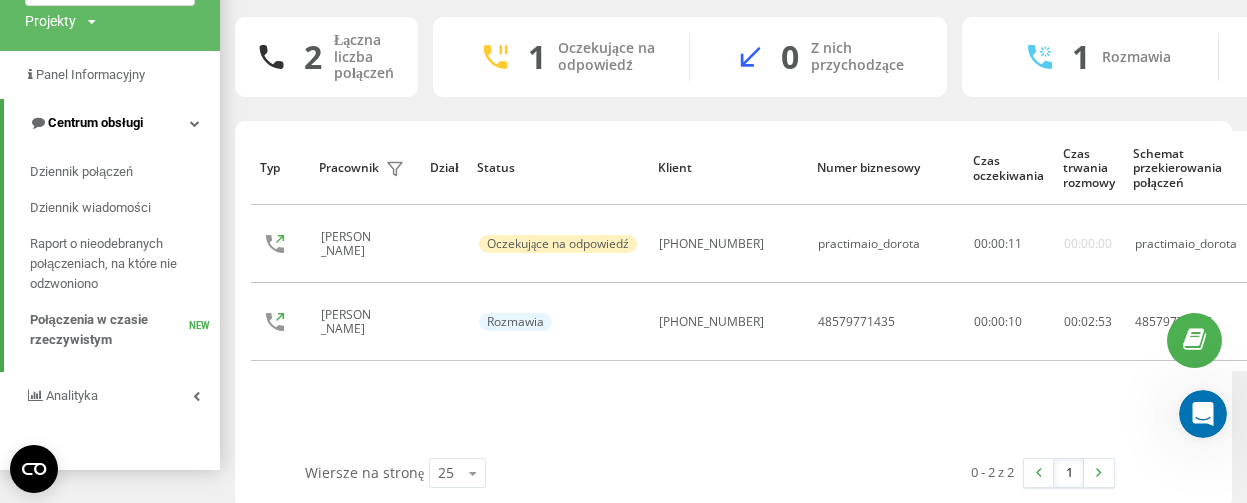 scroll, scrollTop: 144, scrollLeft: 0, axis: vertical 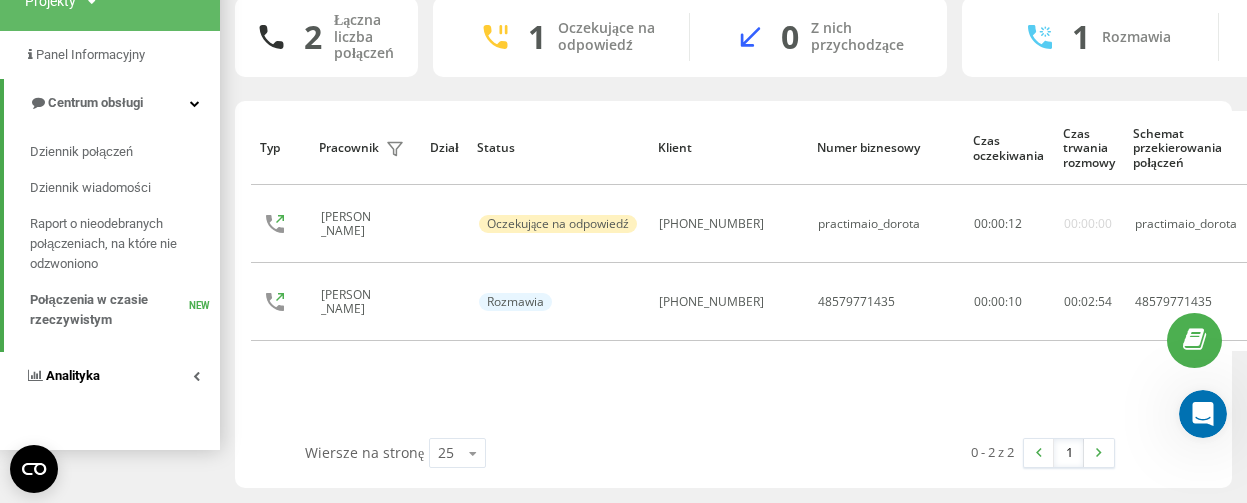 click on "Analityka" at bounding box center [110, 376] 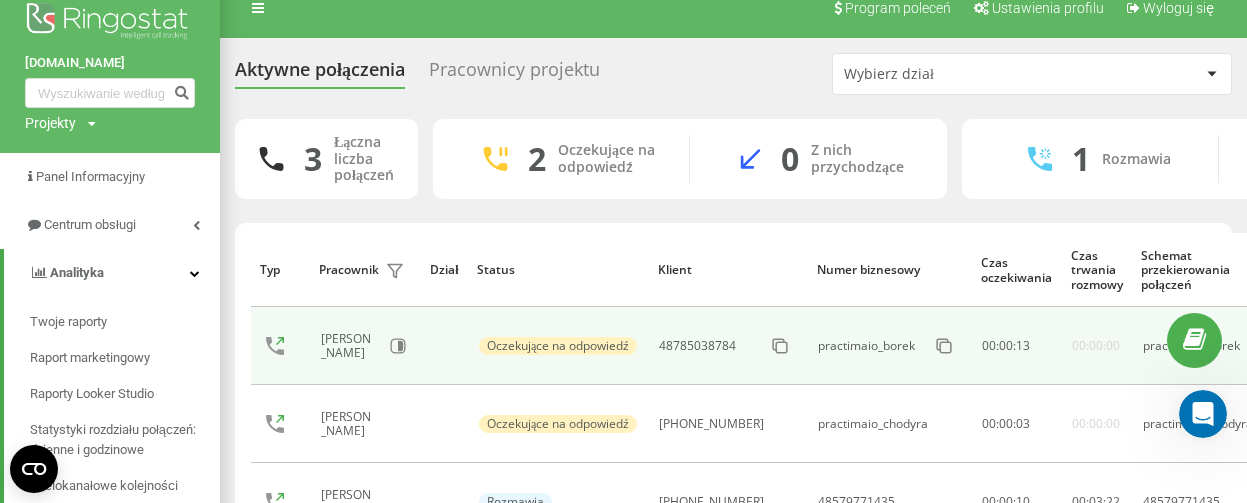 scroll, scrollTop: 0, scrollLeft: 0, axis: both 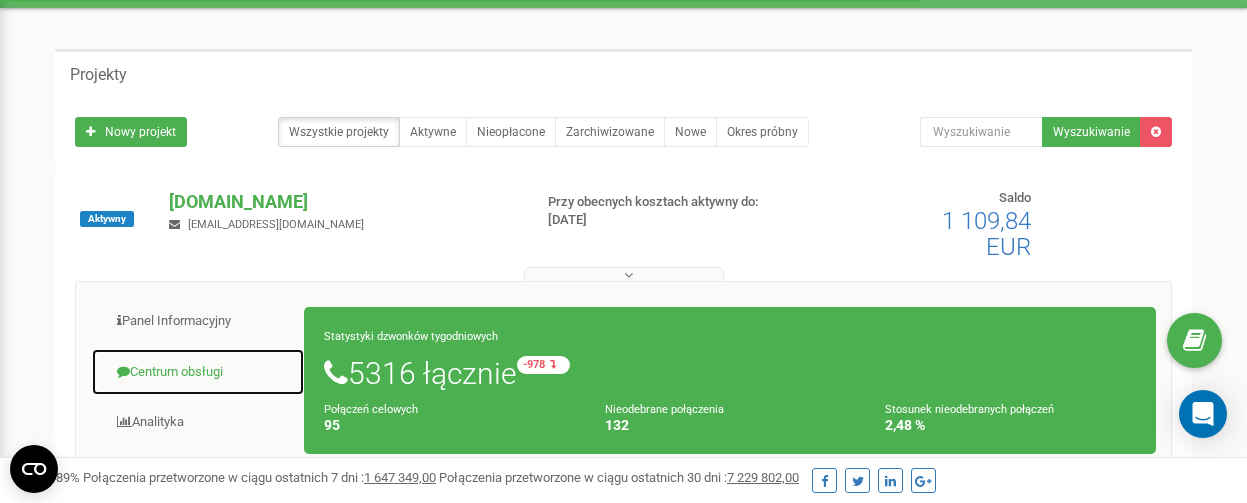 click on "Centrum obsługi" at bounding box center [198, 372] 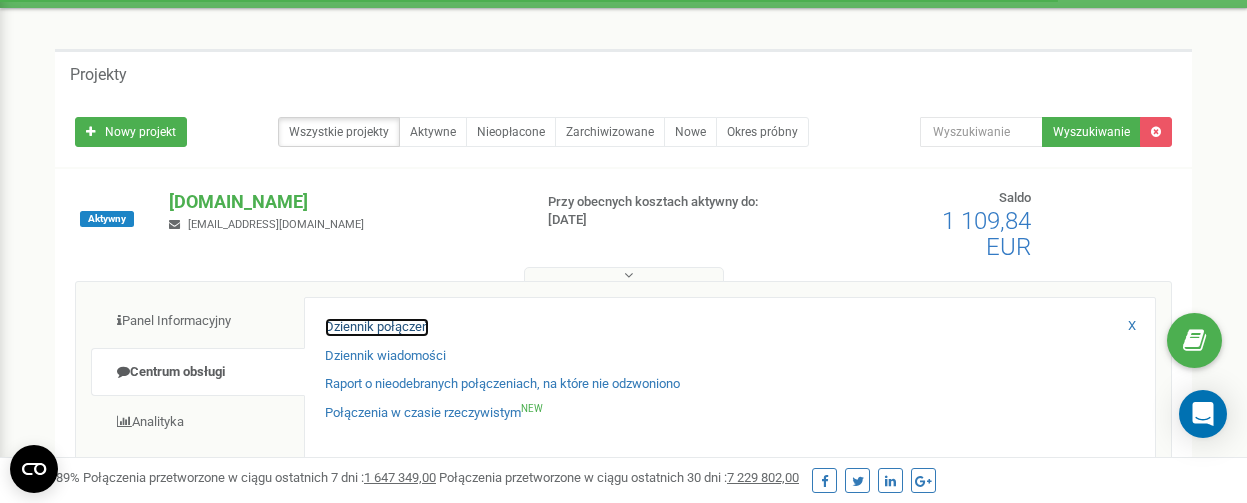 click on "Dziennik połączeń" at bounding box center (377, 327) 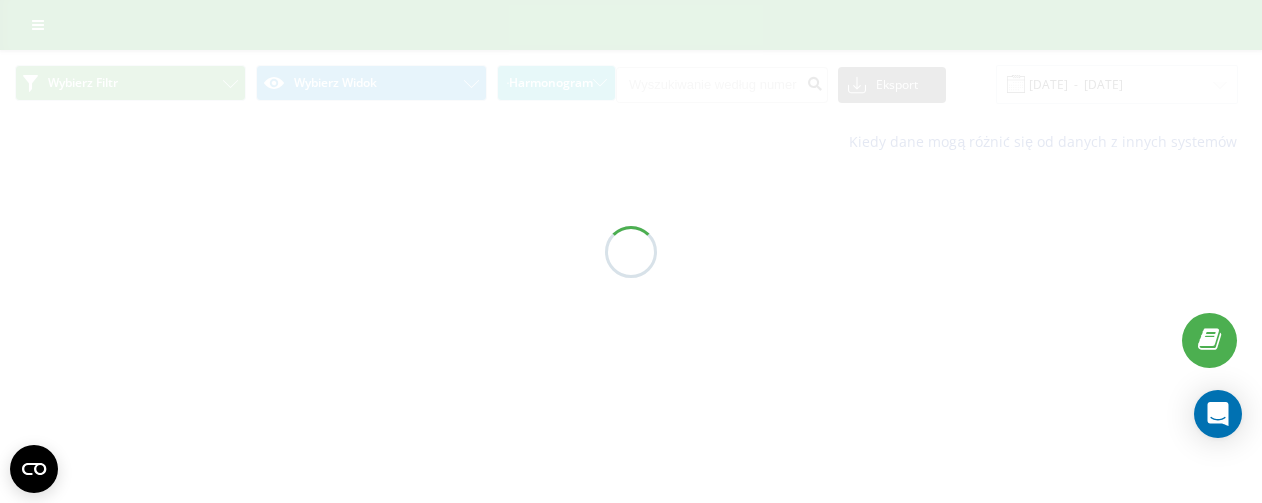 scroll, scrollTop: 0, scrollLeft: 0, axis: both 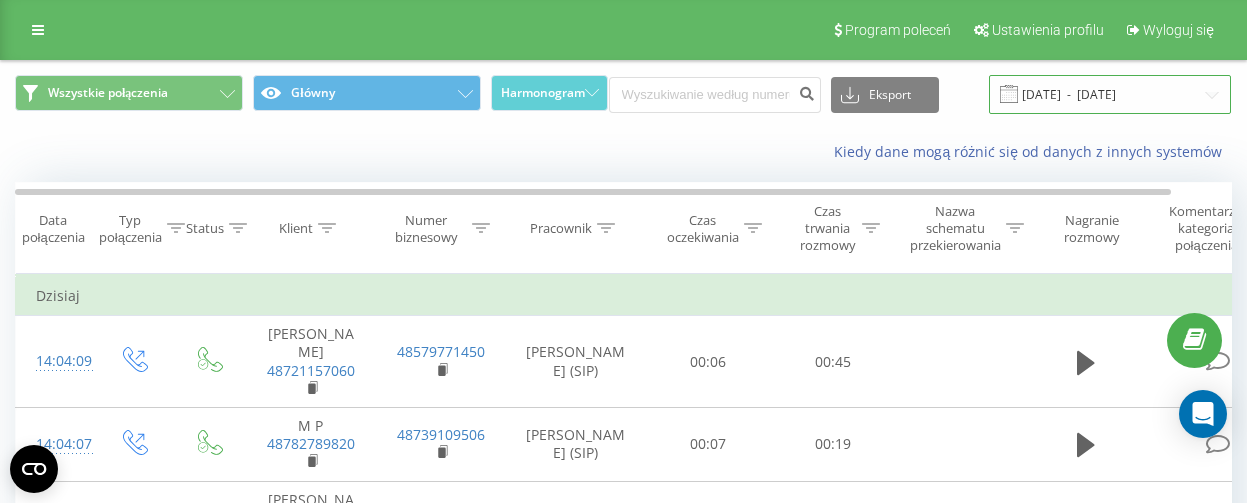 click on "[DATE]  -  [DATE]" at bounding box center (1110, 94) 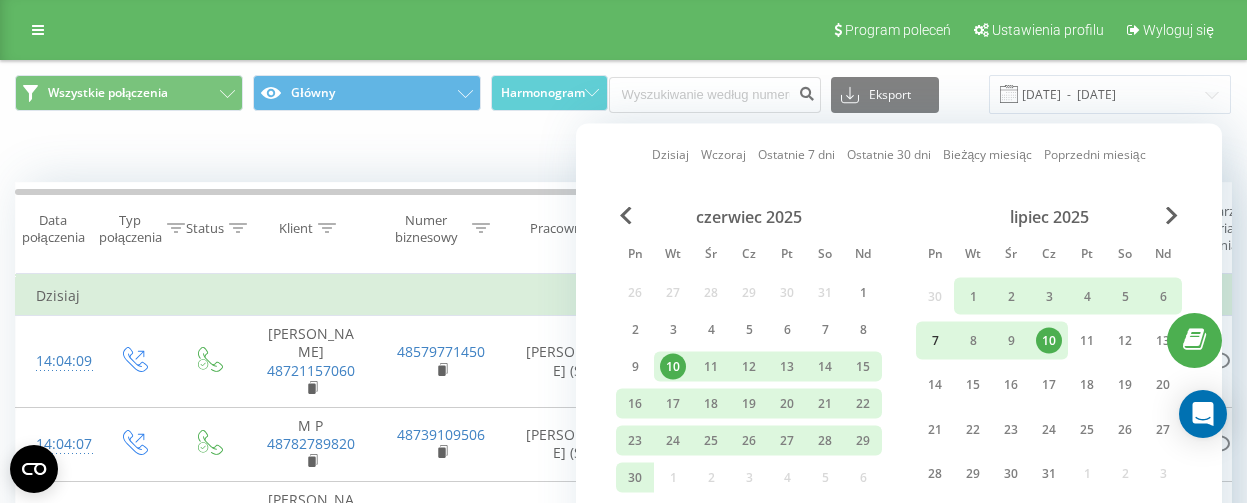 click on "7" at bounding box center (935, 341) 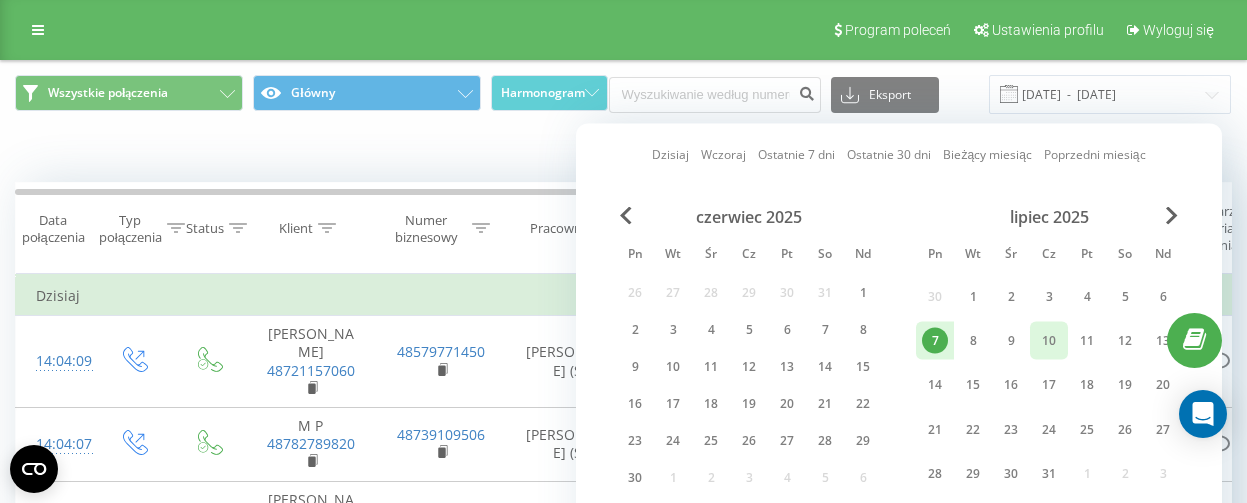 click on "10" at bounding box center (1049, 340) 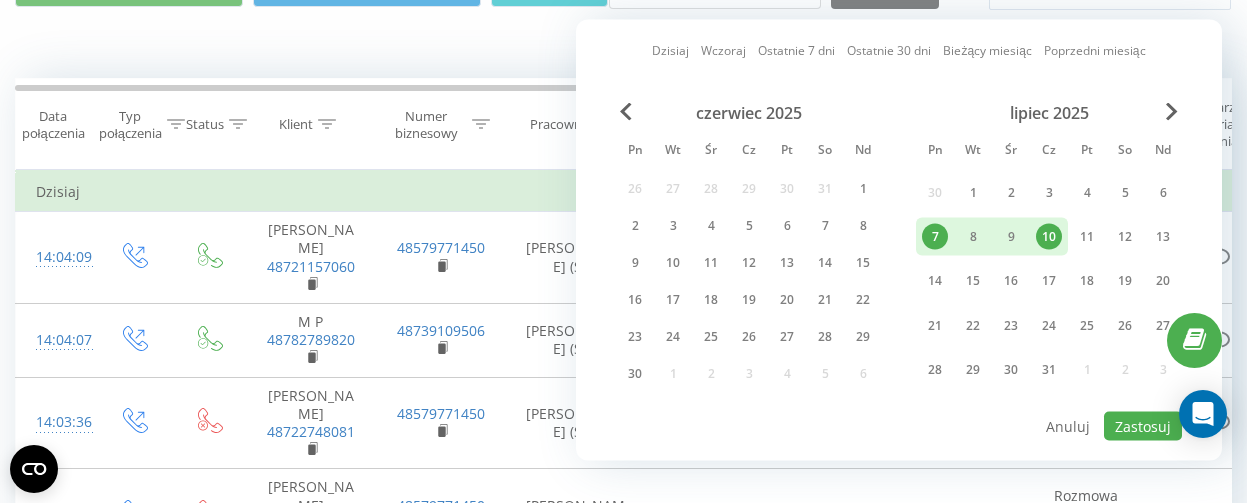 scroll, scrollTop: 105, scrollLeft: 0, axis: vertical 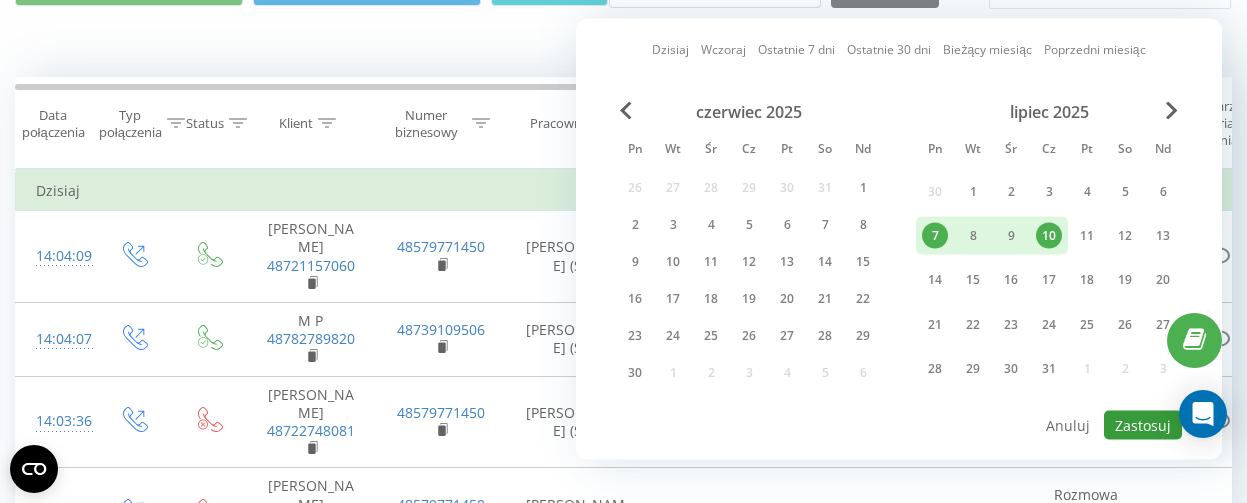 click on "Zastosuj" at bounding box center [1143, 425] 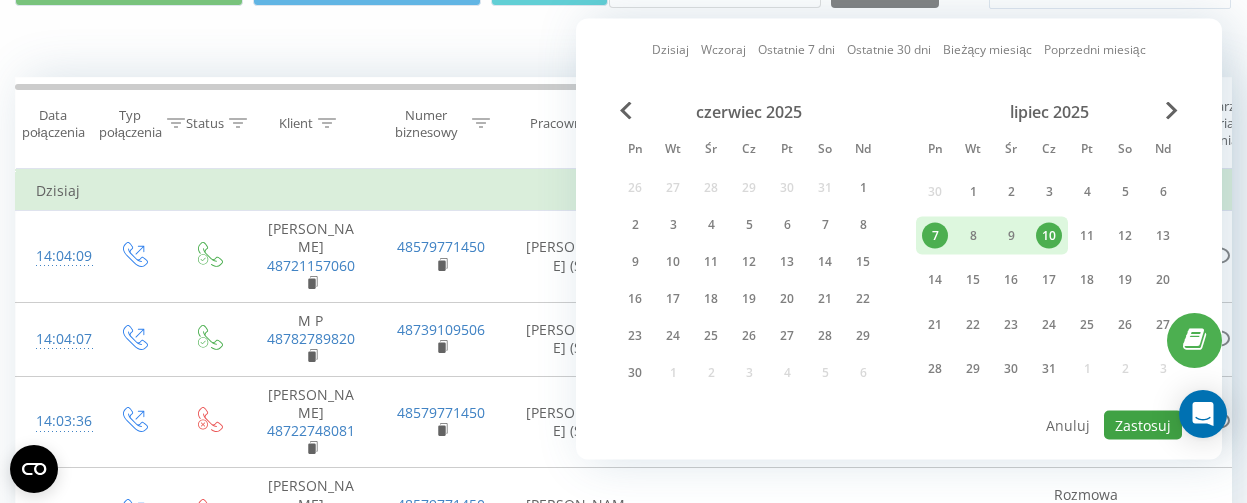 type on "[DATE]  -  [DATE]" 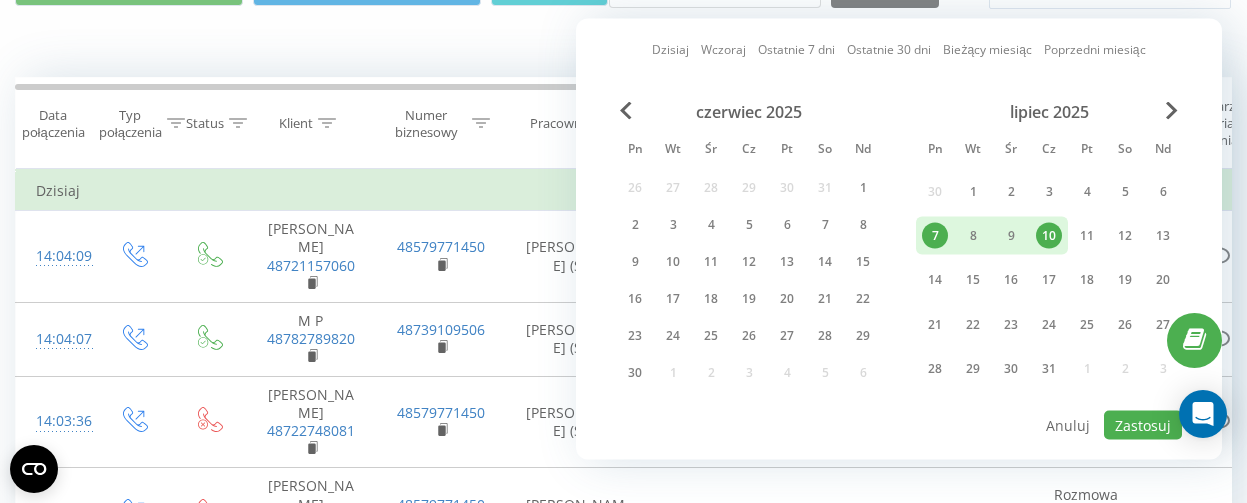 scroll, scrollTop: 0, scrollLeft: 0, axis: both 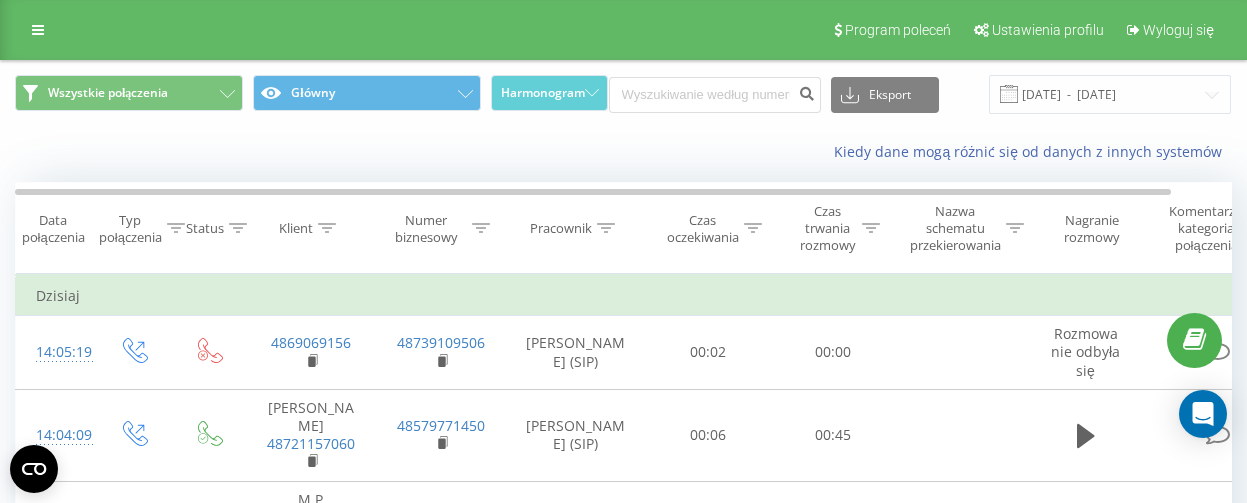 click on "Pracownik" at bounding box center [576, 228] 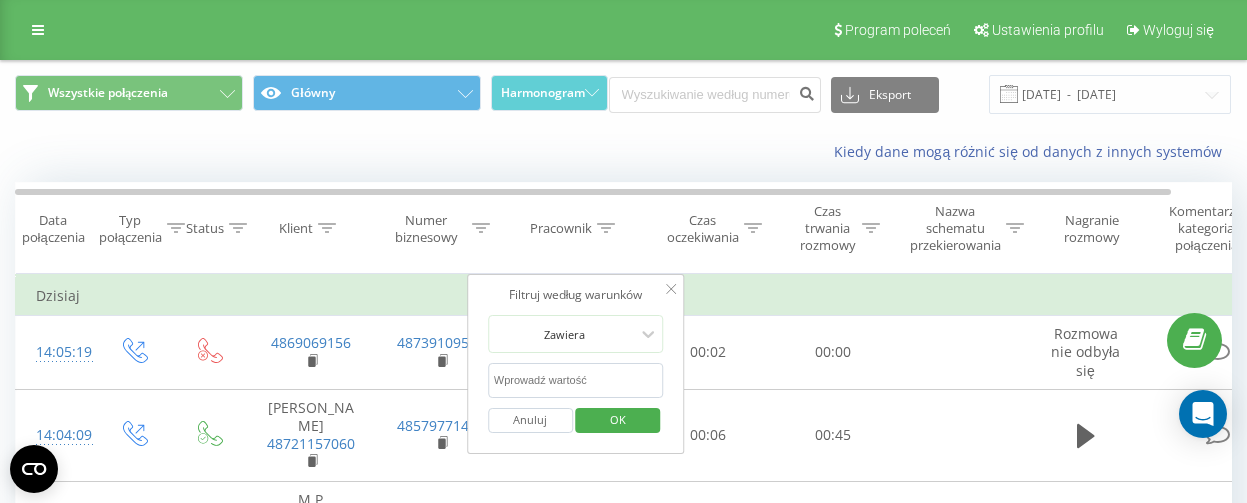 click at bounding box center [576, 380] 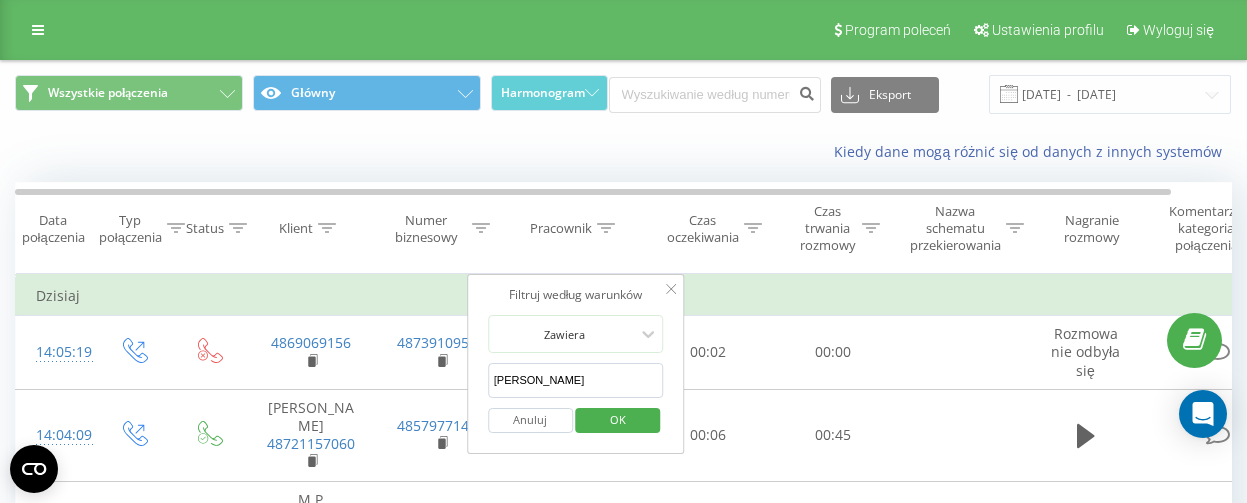 click on "OK" at bounding box center (618, 419) 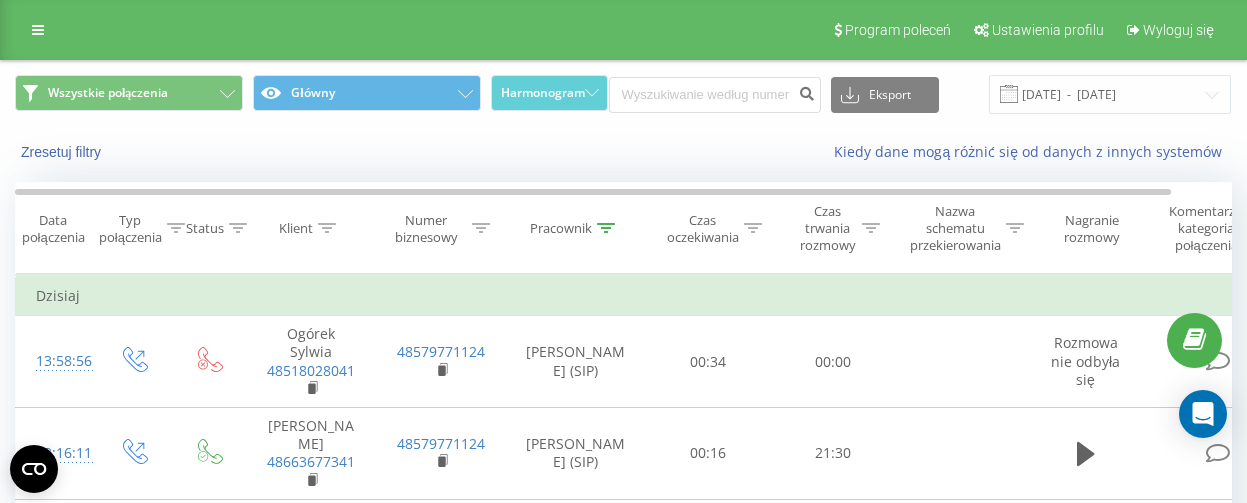 click 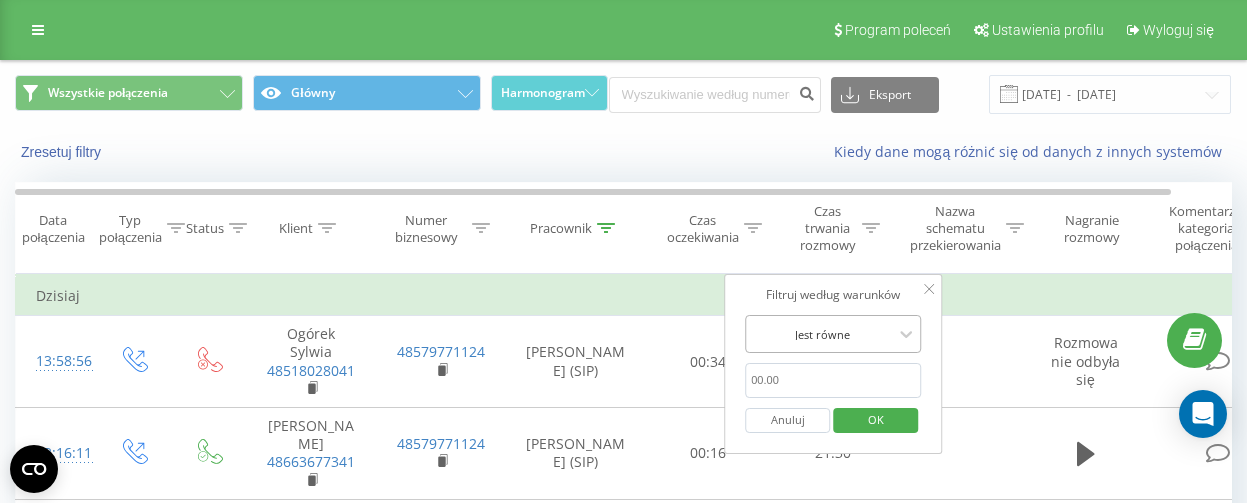 click at bounding box center [822, 334] 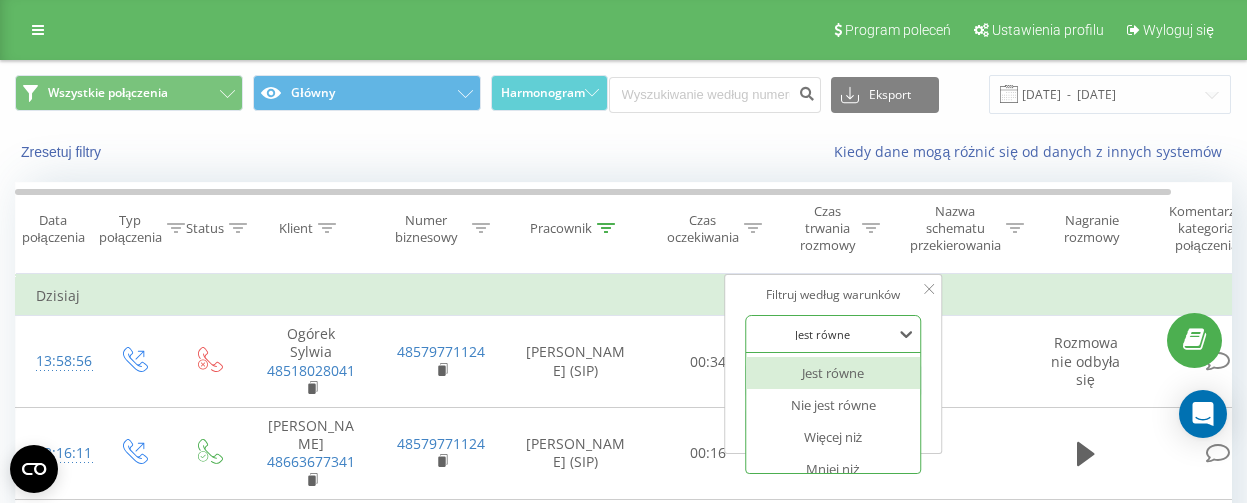 scroll, scrollTop: 100, scrollLeft: 0, axis: vertical 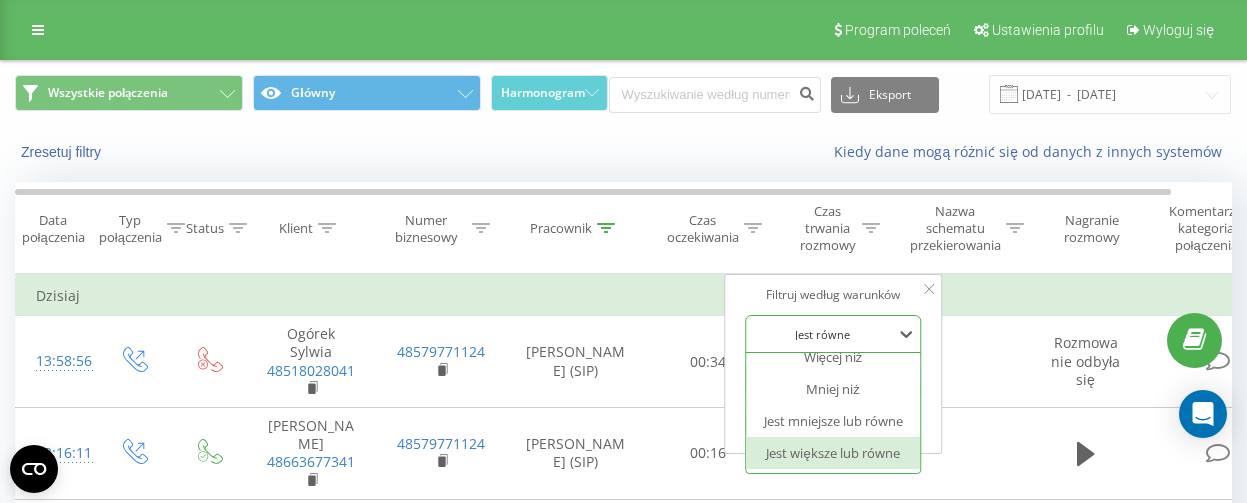 click on "Jest większe lub równe" at bounding box center [833, 453] 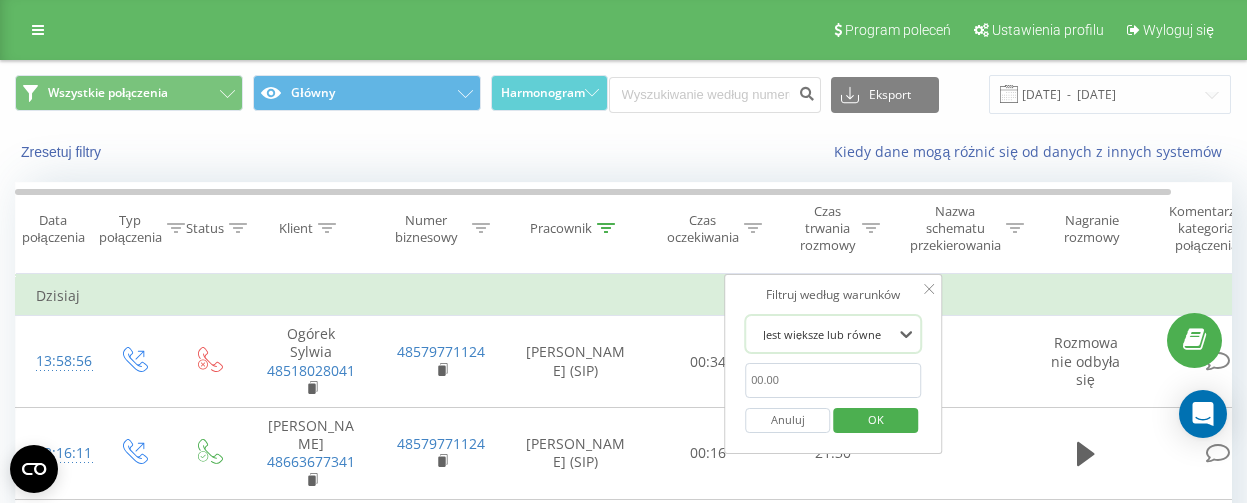 click at bounding box center [833, 380] 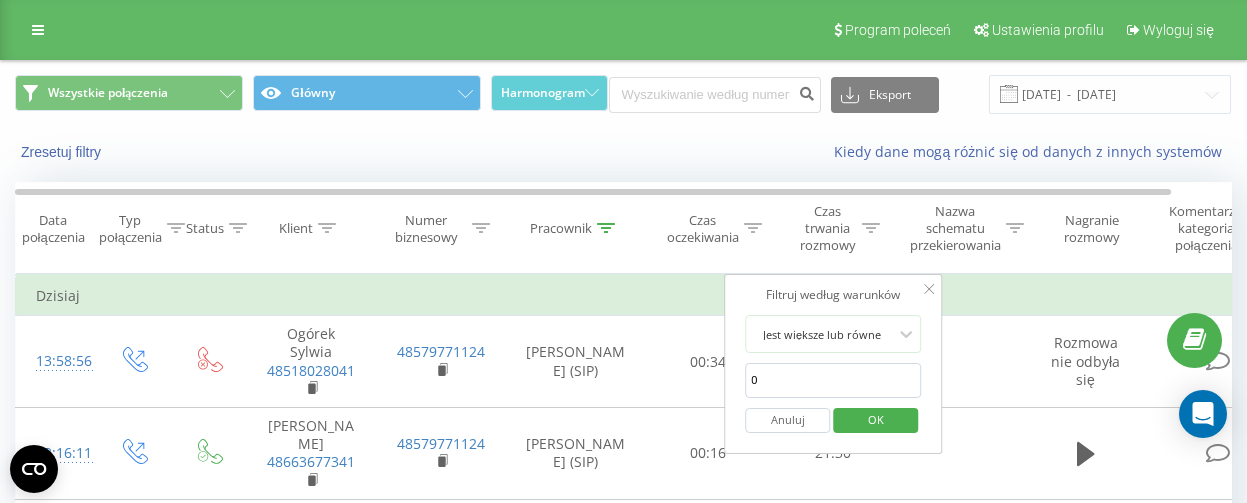 type on "05:00" 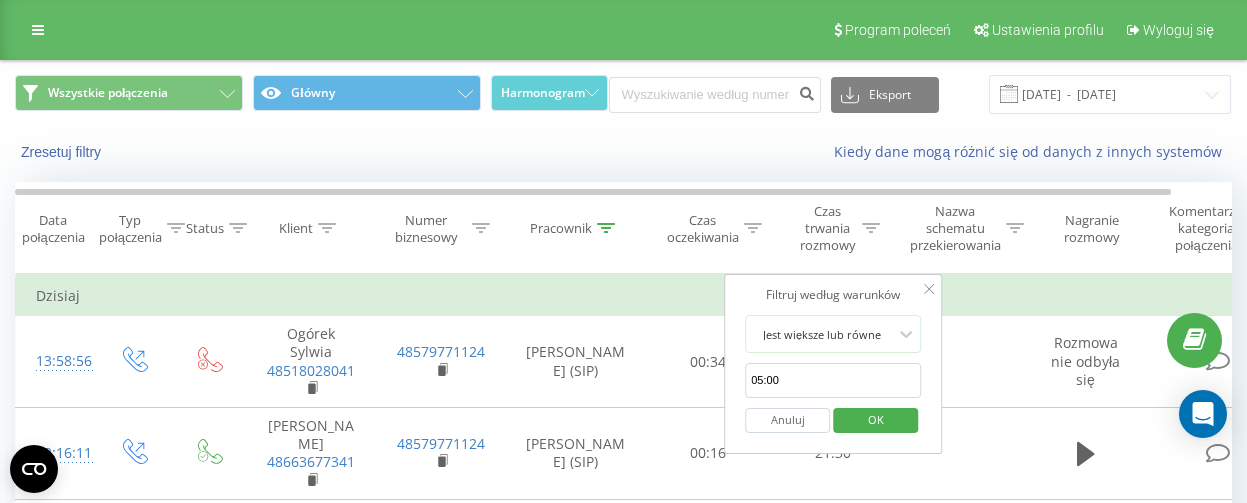 click on "OK" at bounding box center (876, 419) 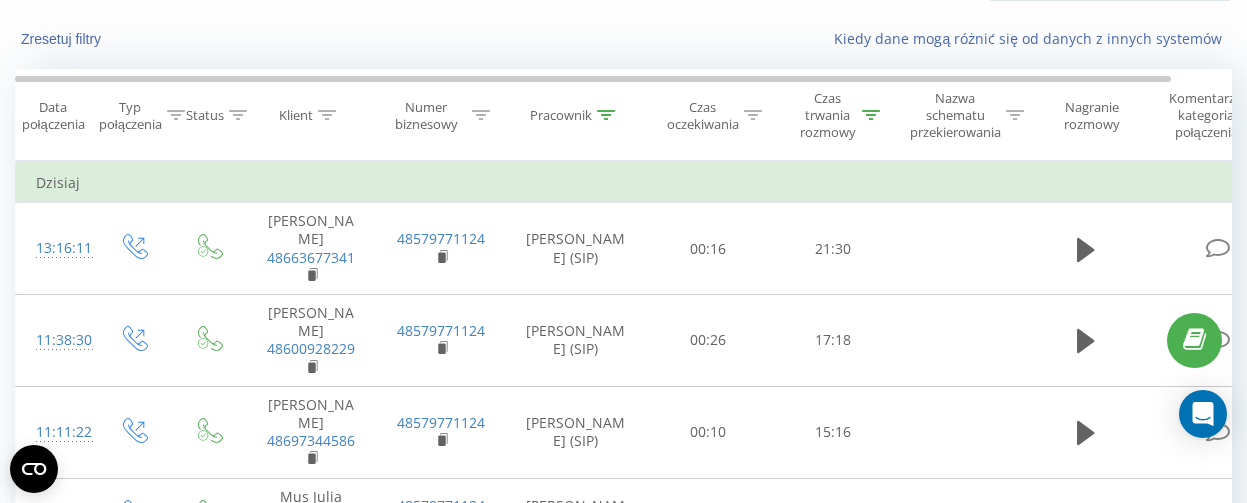 scroll, scrollTop: 116, scrollLeft: 0, axis: vertical 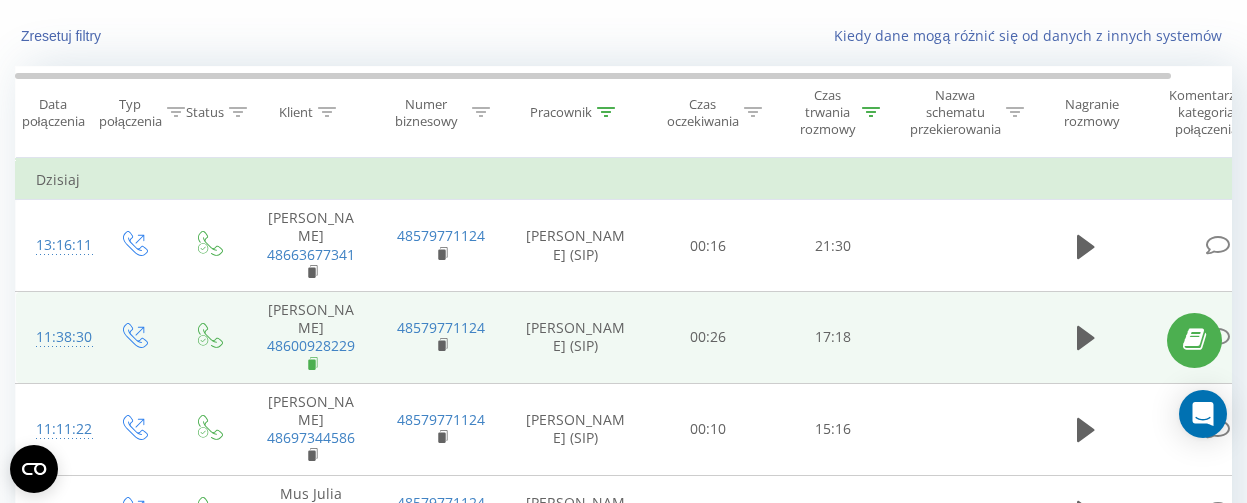 click 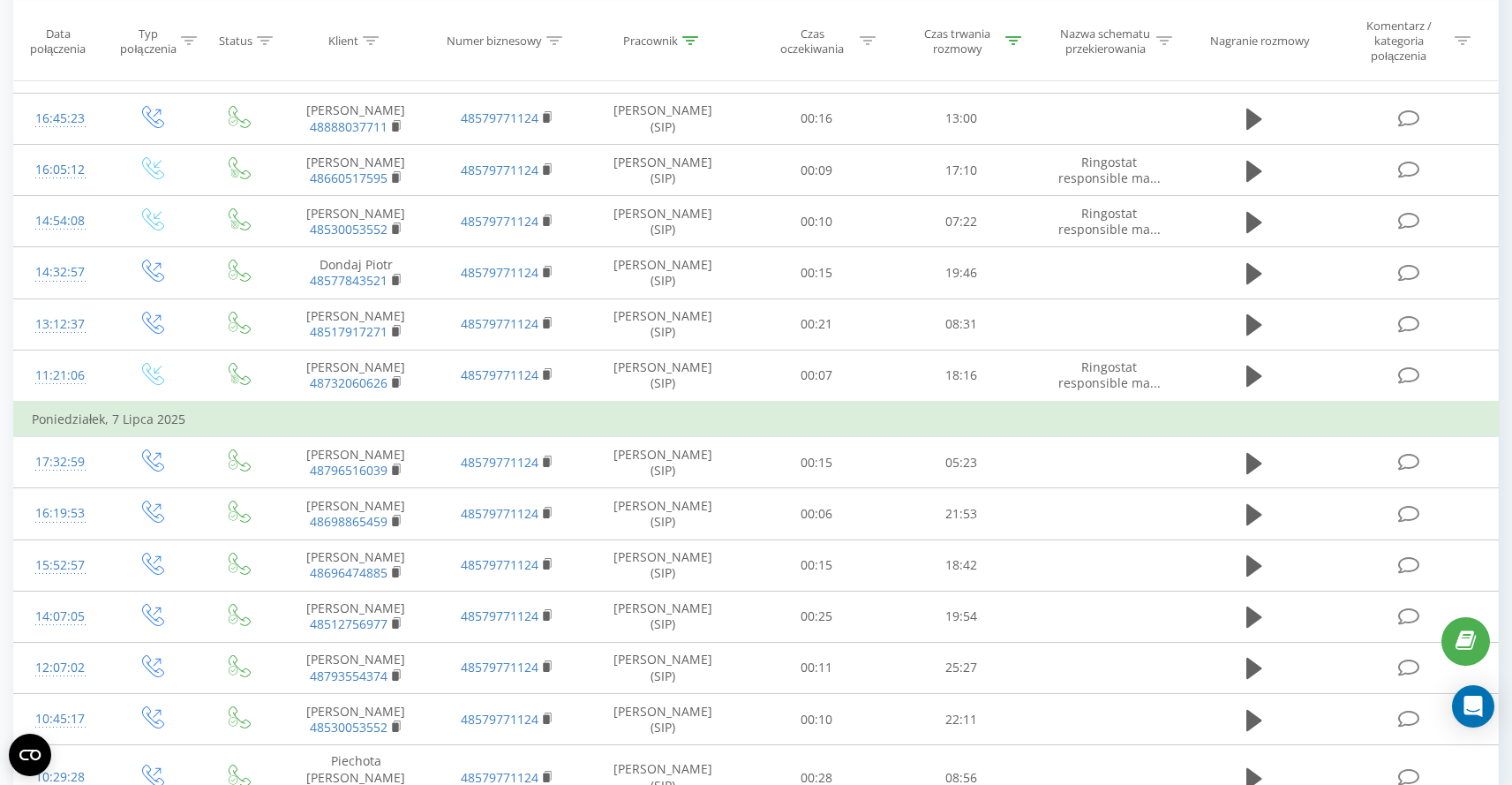 scroll, scrollTop: 0, scrollLeft: 0, axis: both 